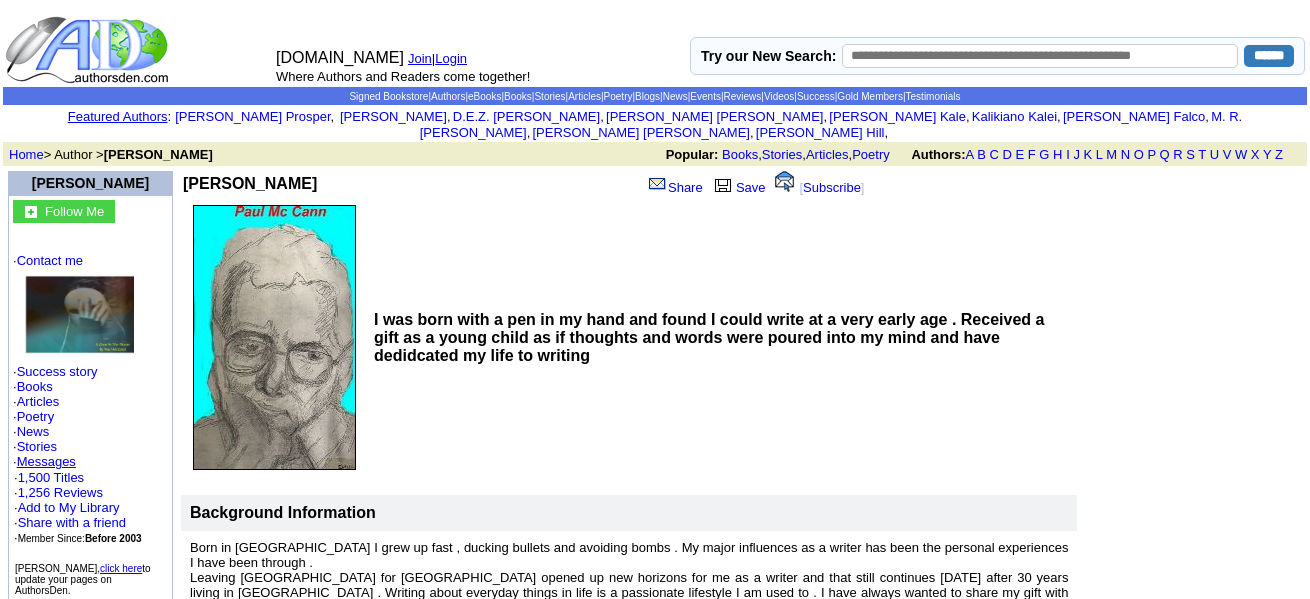 scroll, scrollTop: 0, scrollLeft: 0, axis: both 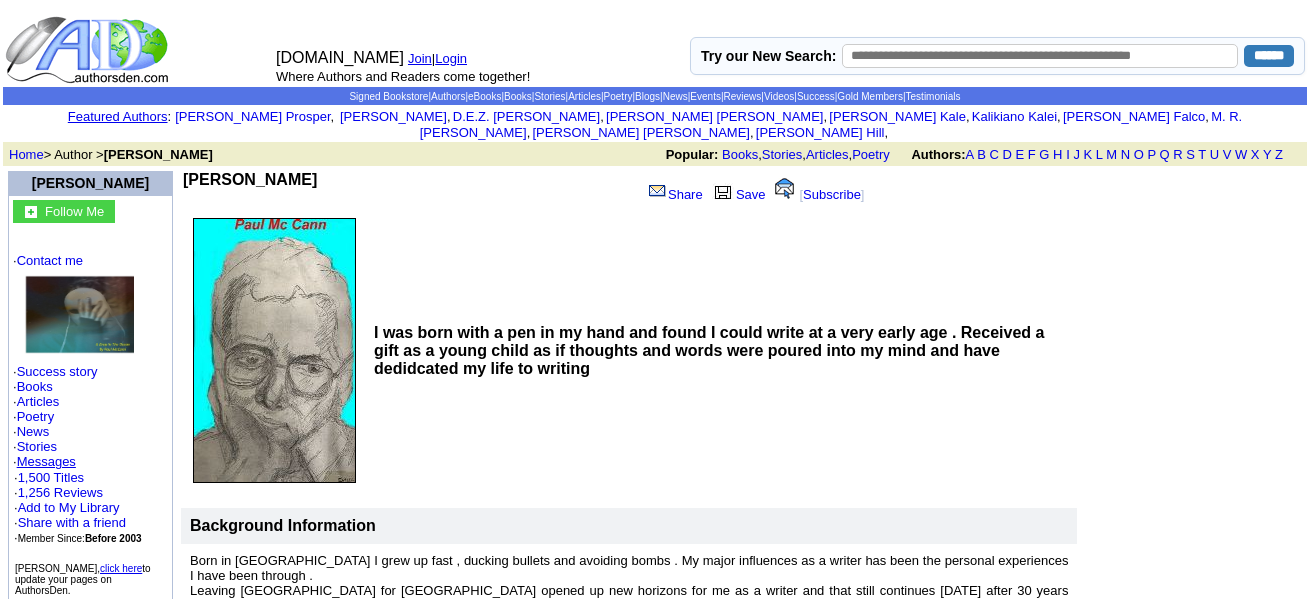 click on "Login" at bounding box center (451, 58) 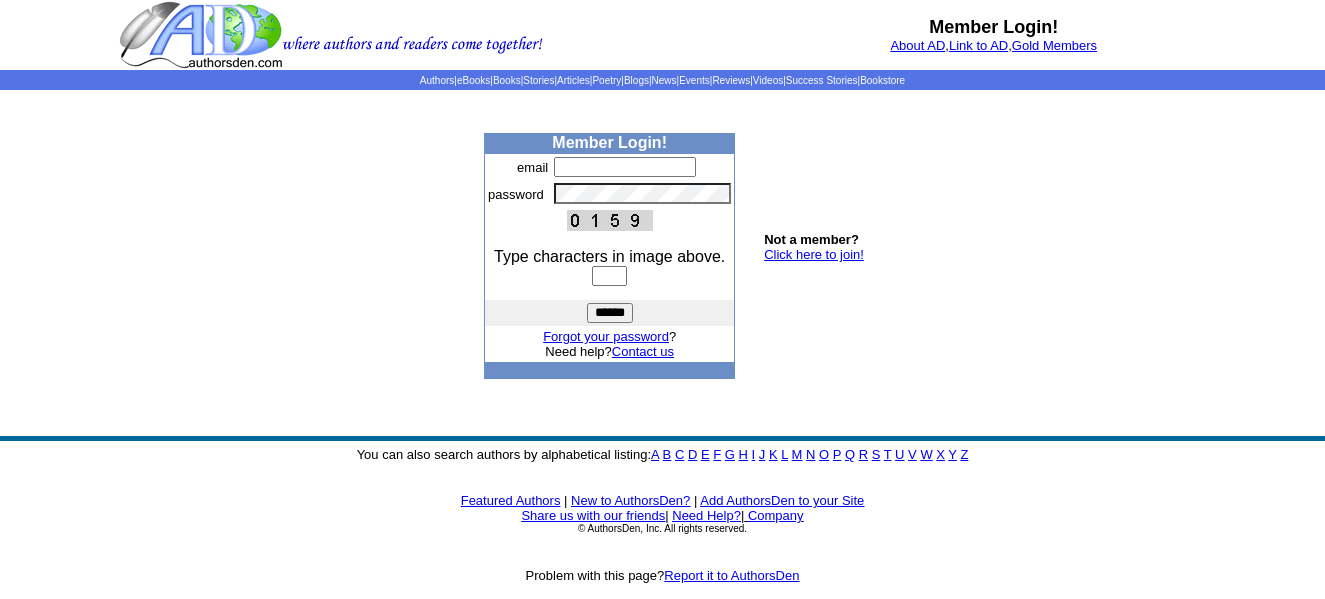 scroll, scrollTop: 0, scrollLeft: 0, axis: both 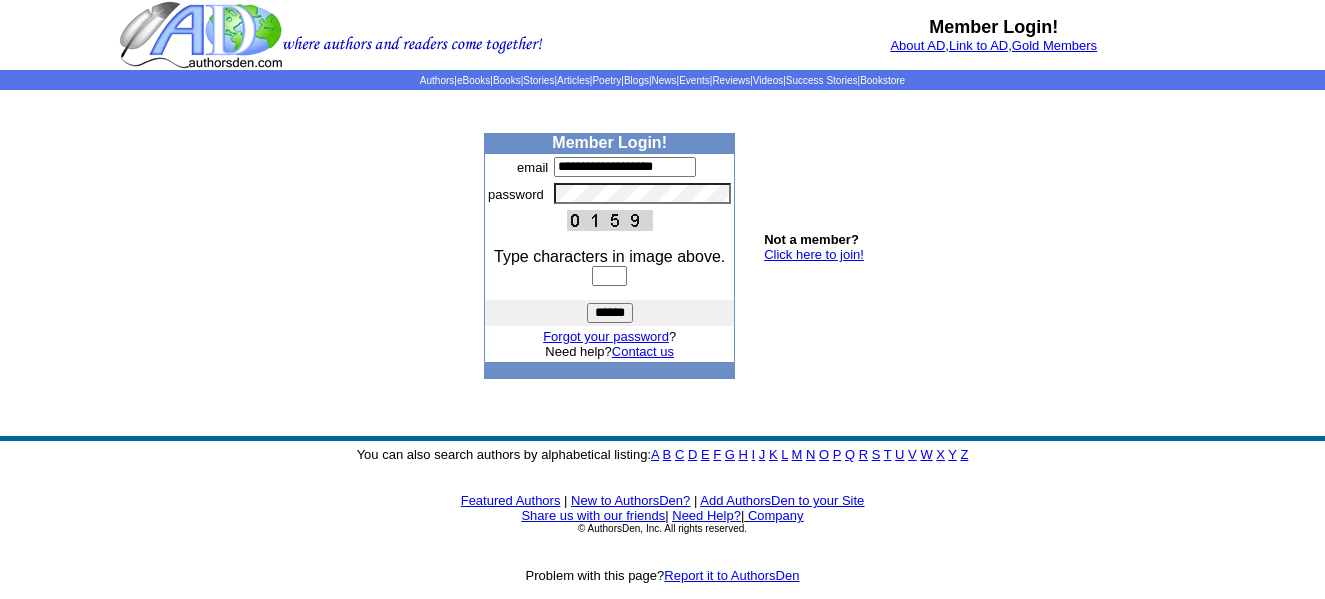 click at bounding box center (609, 276) 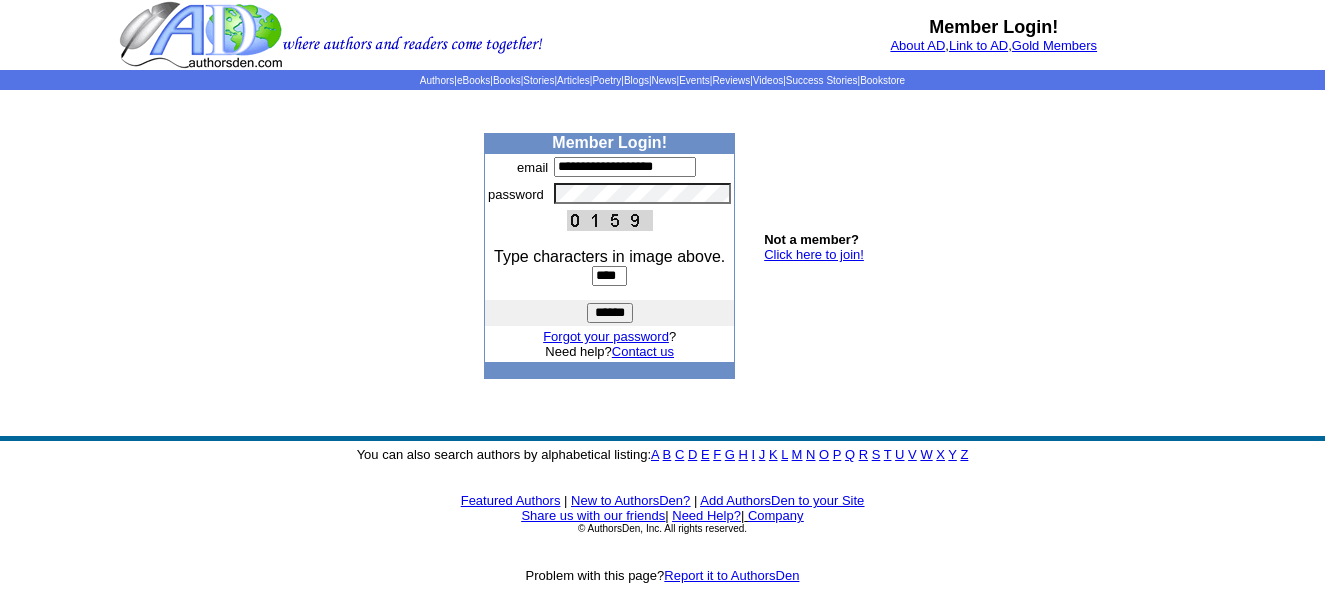 type on "****" 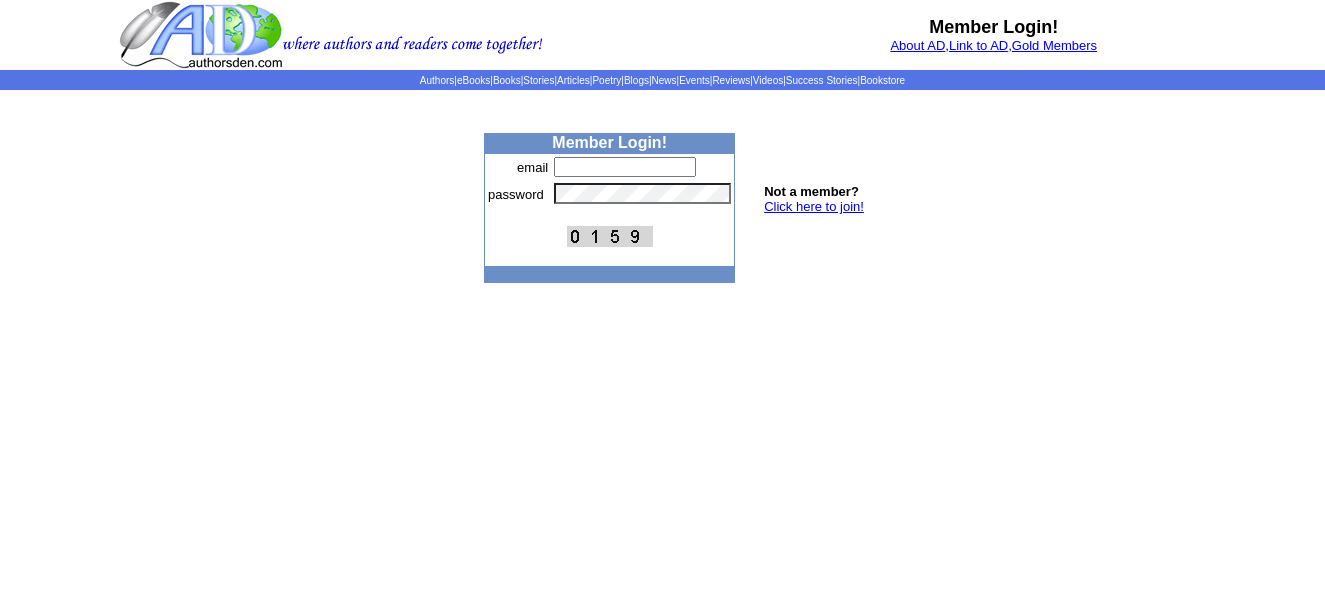 scroll, scrollTop: 0, scrollLeft: 0, axis: both 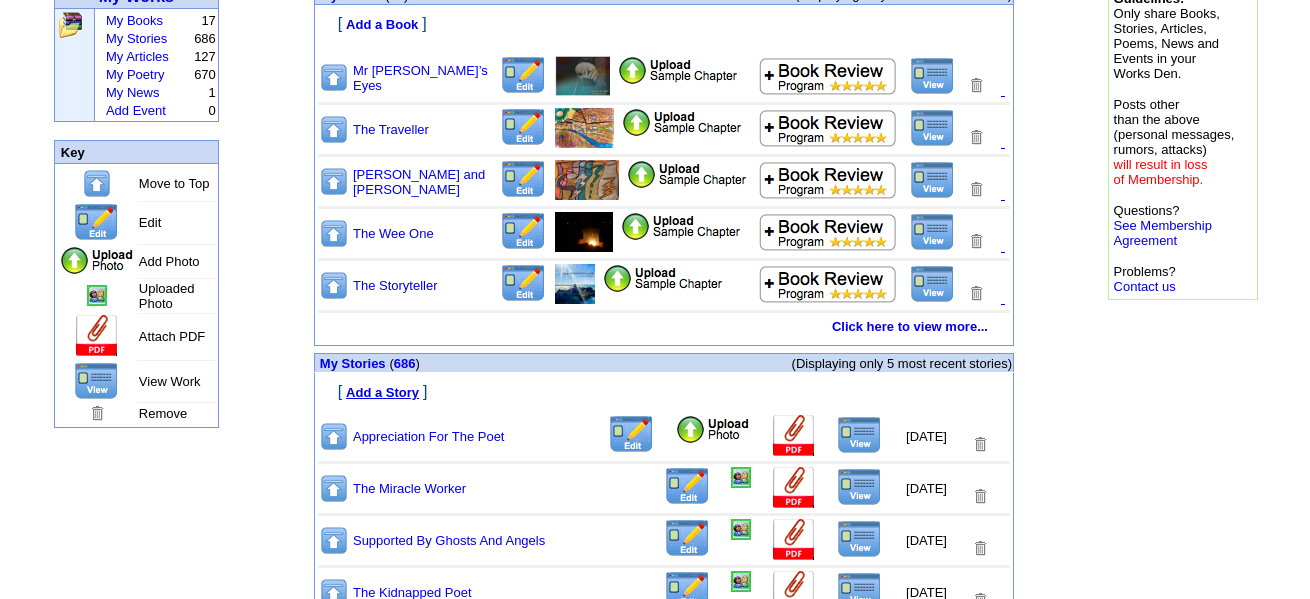 click on "Add a Story" at bounding box center [382, 392] 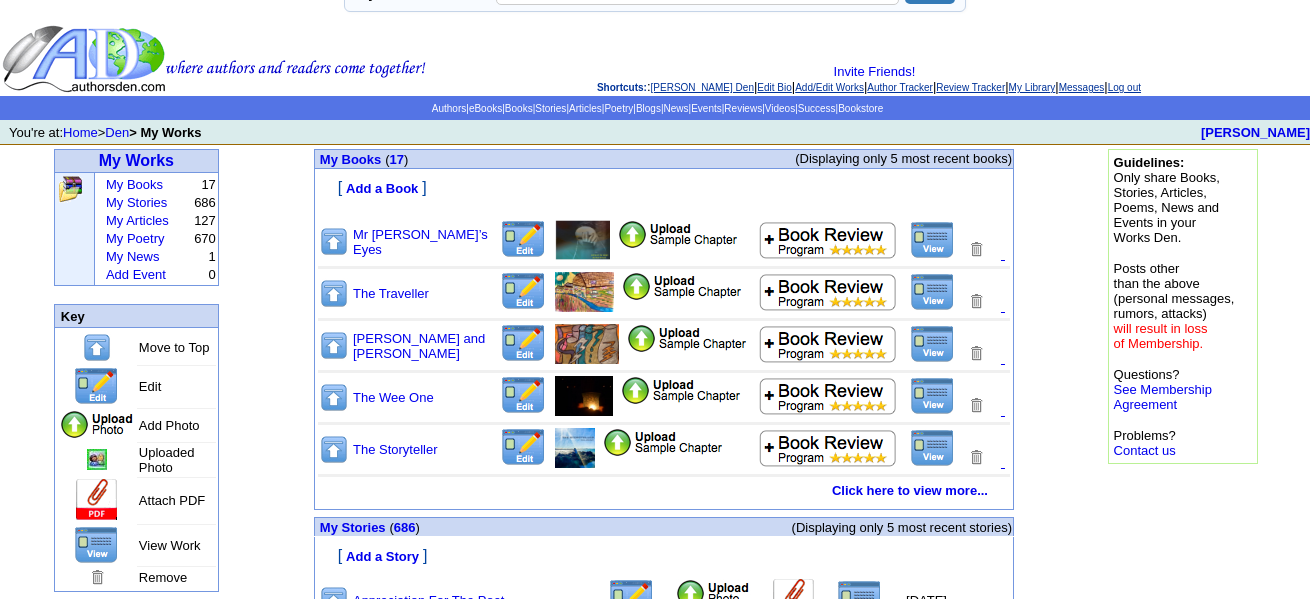 scroll, scrollTop: 0, scrollLeft: 0, axis: both 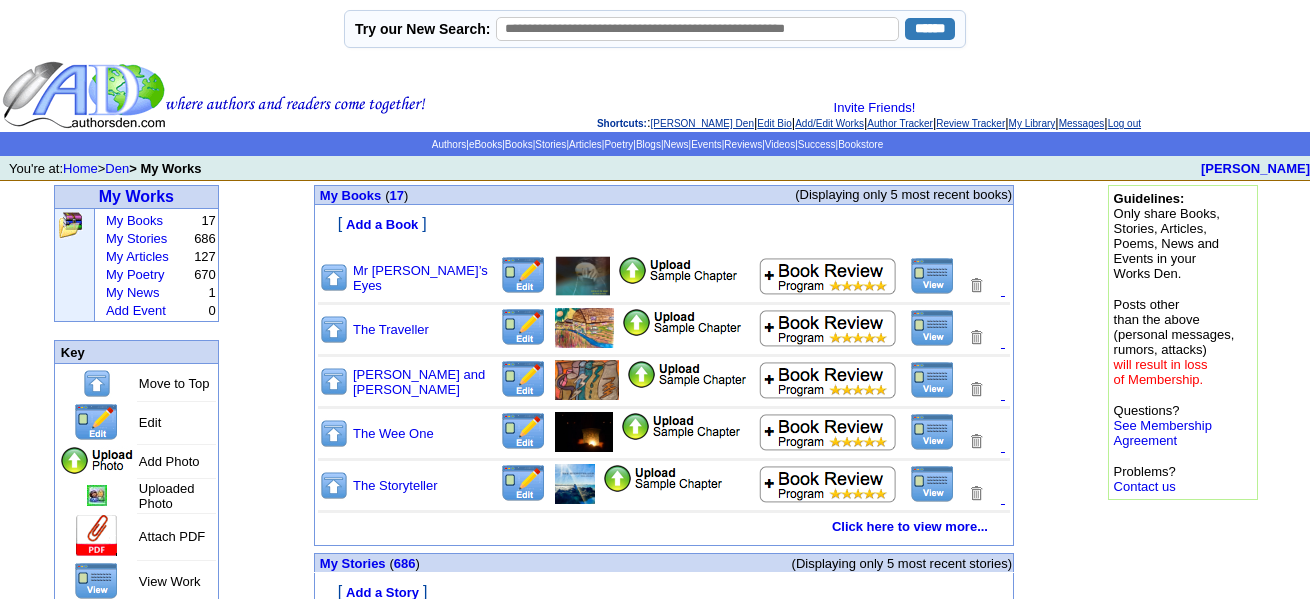 click on "Log out" 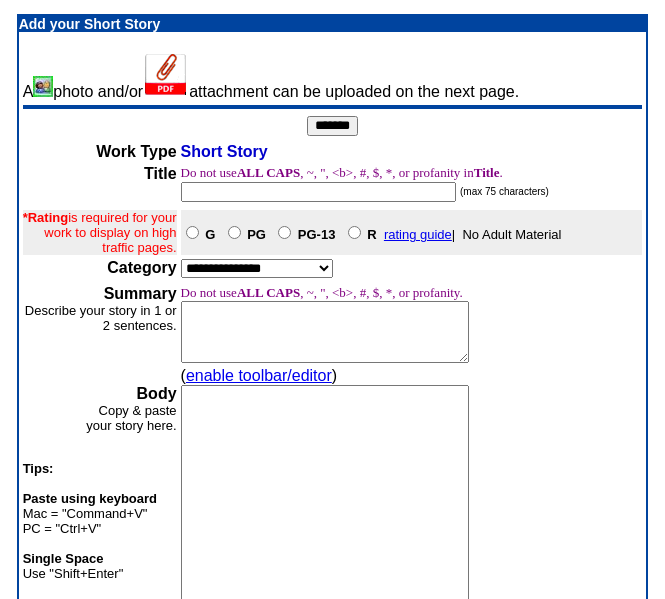 scroll, scrollTop: 0, scrollLeft: 0, axis: both 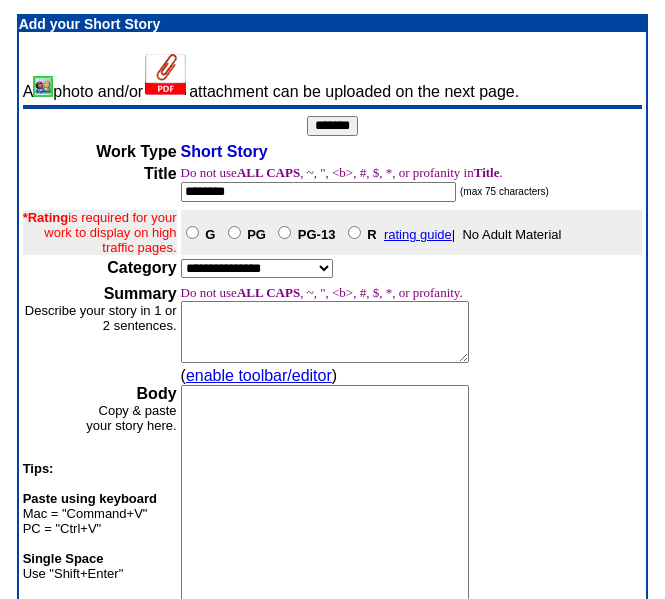 type on "********" 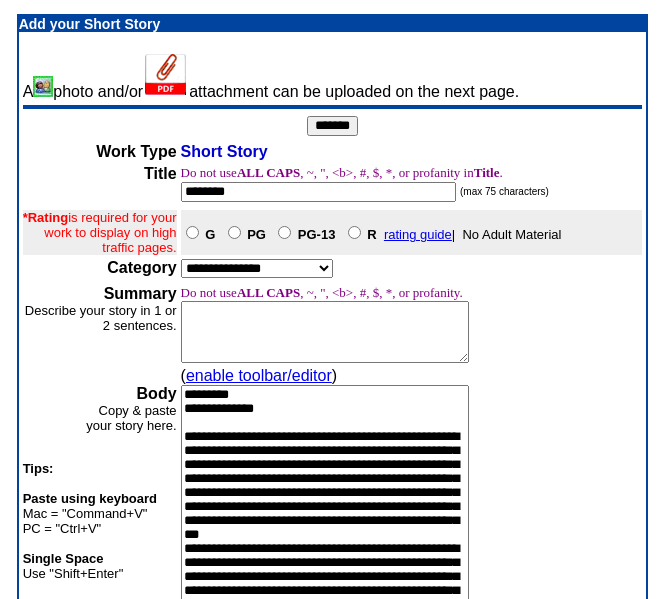 scroll, scrollTop: 1498, scrollLeft: 0, axis: vertical 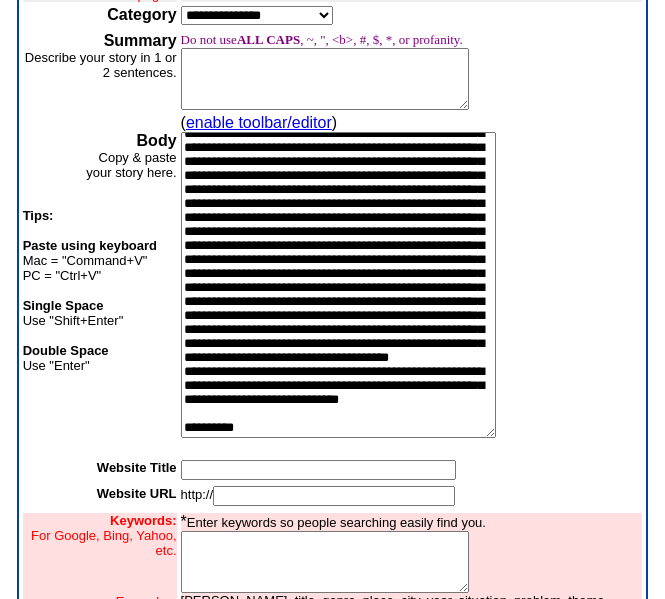 type on "**********" 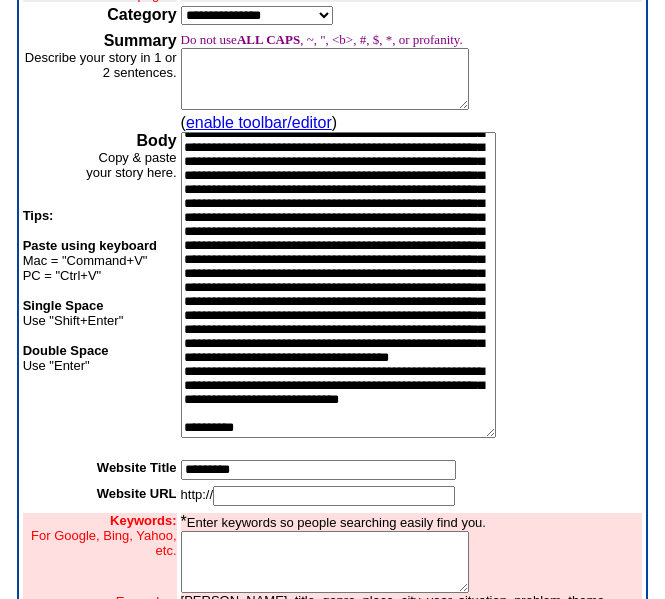 click at bounding box center [334, 496] 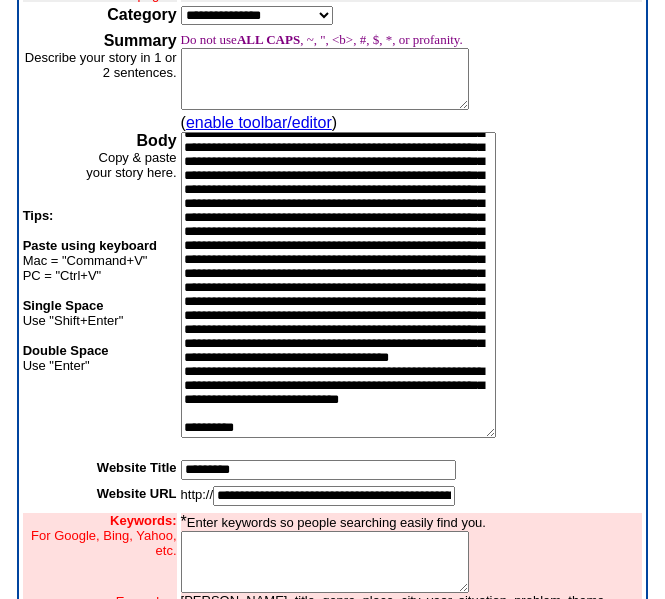 click at bounding box center [325, 562] 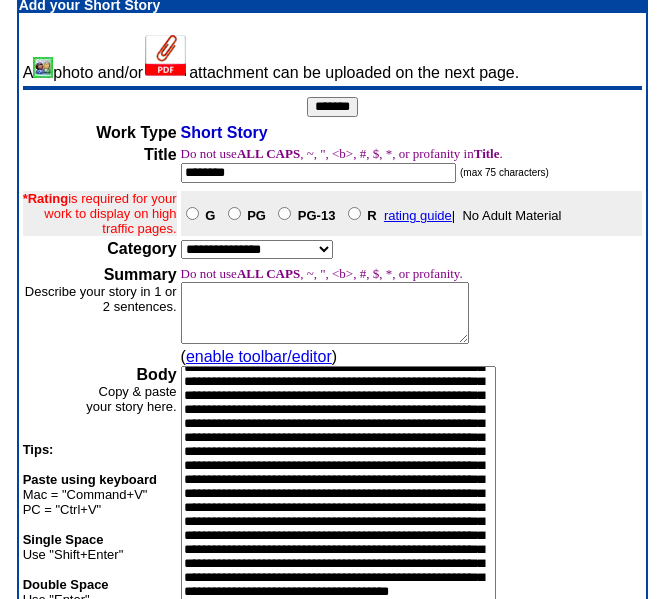 scroll, scrollTop: 0, scrollLeft: 0, axis: both 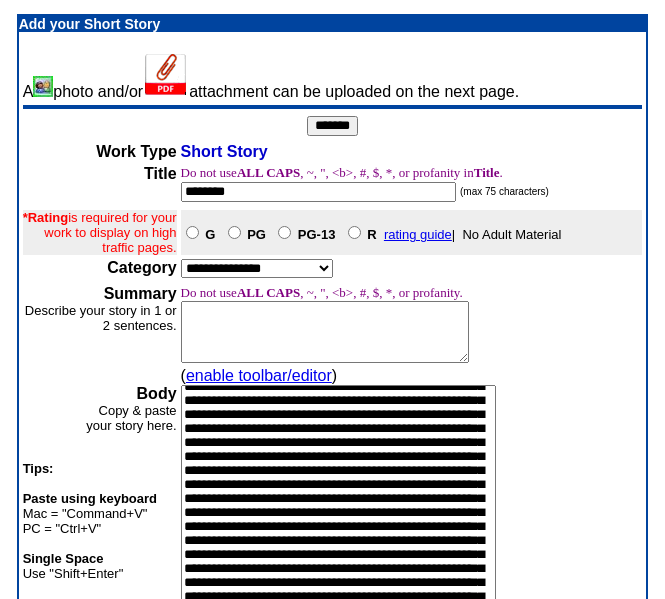 type on "**********" 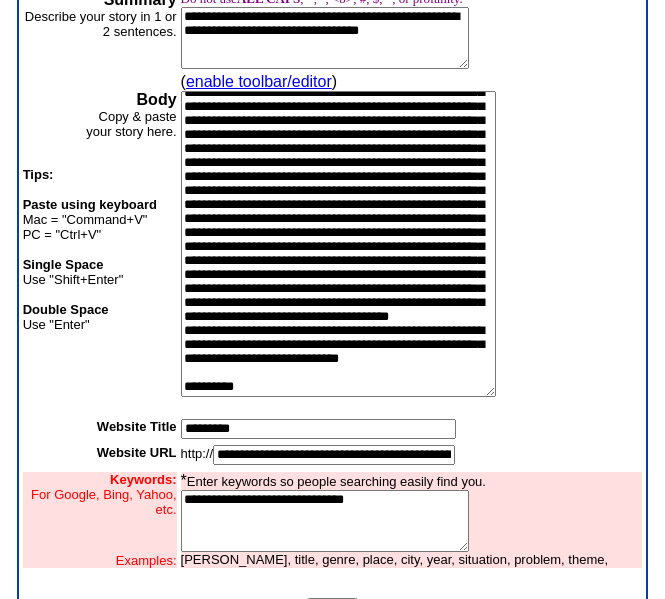 scroll, scrollTop: 300, scrollLeft: 0, axis: vertical 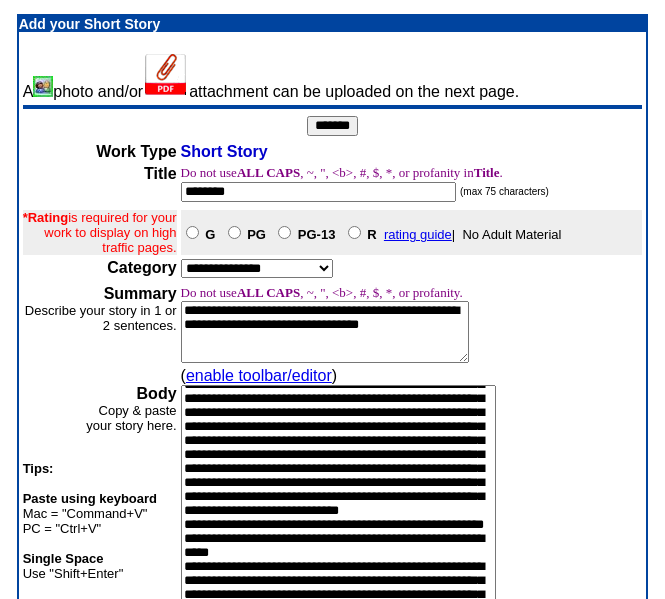 type on "**********" 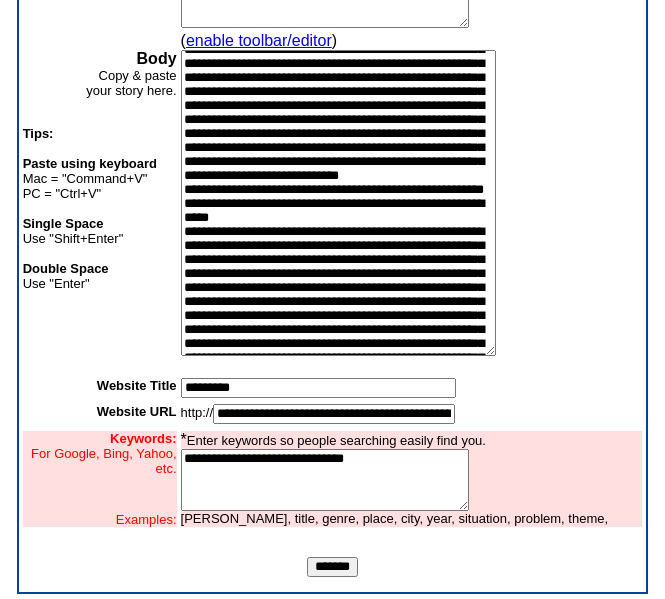 scroll, scrollTop: 353, scrollLeft: 0, axis: vertical 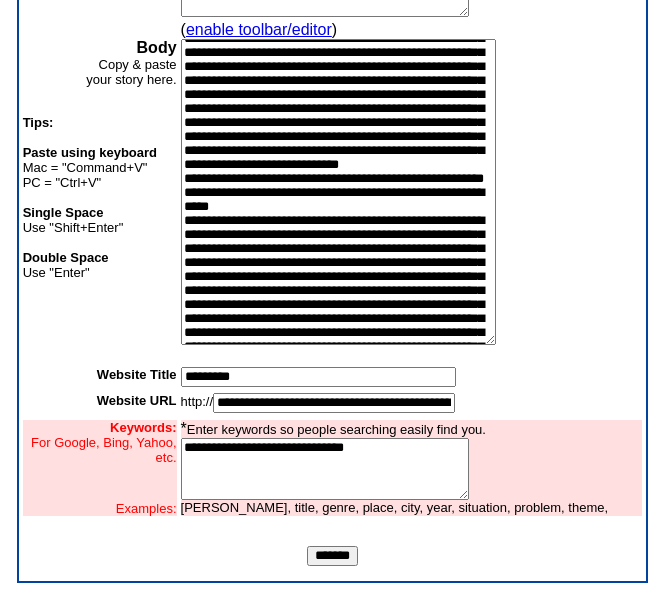 click on "*******" at bounding box center (332, 556) 